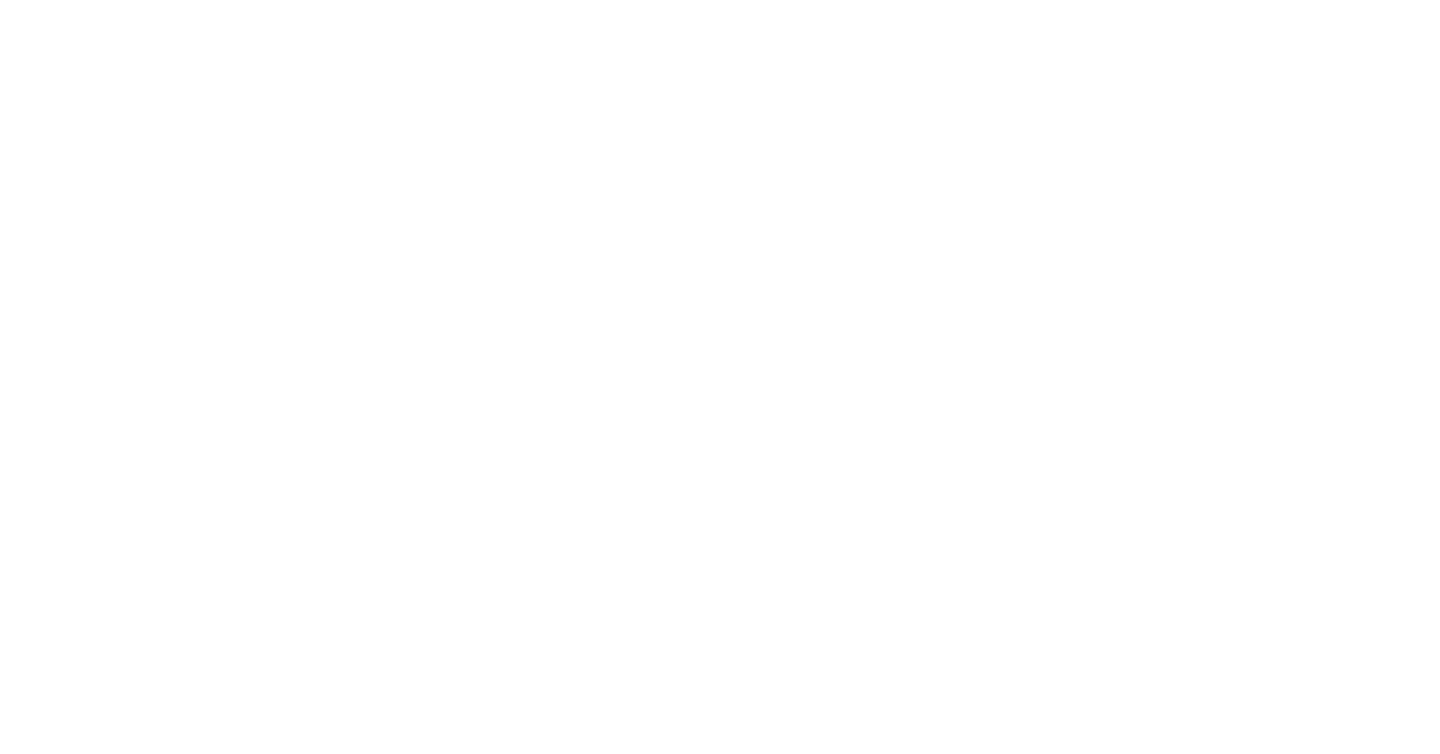 scroll, scrollTop: 0, scrollLeft: 0, axis: both 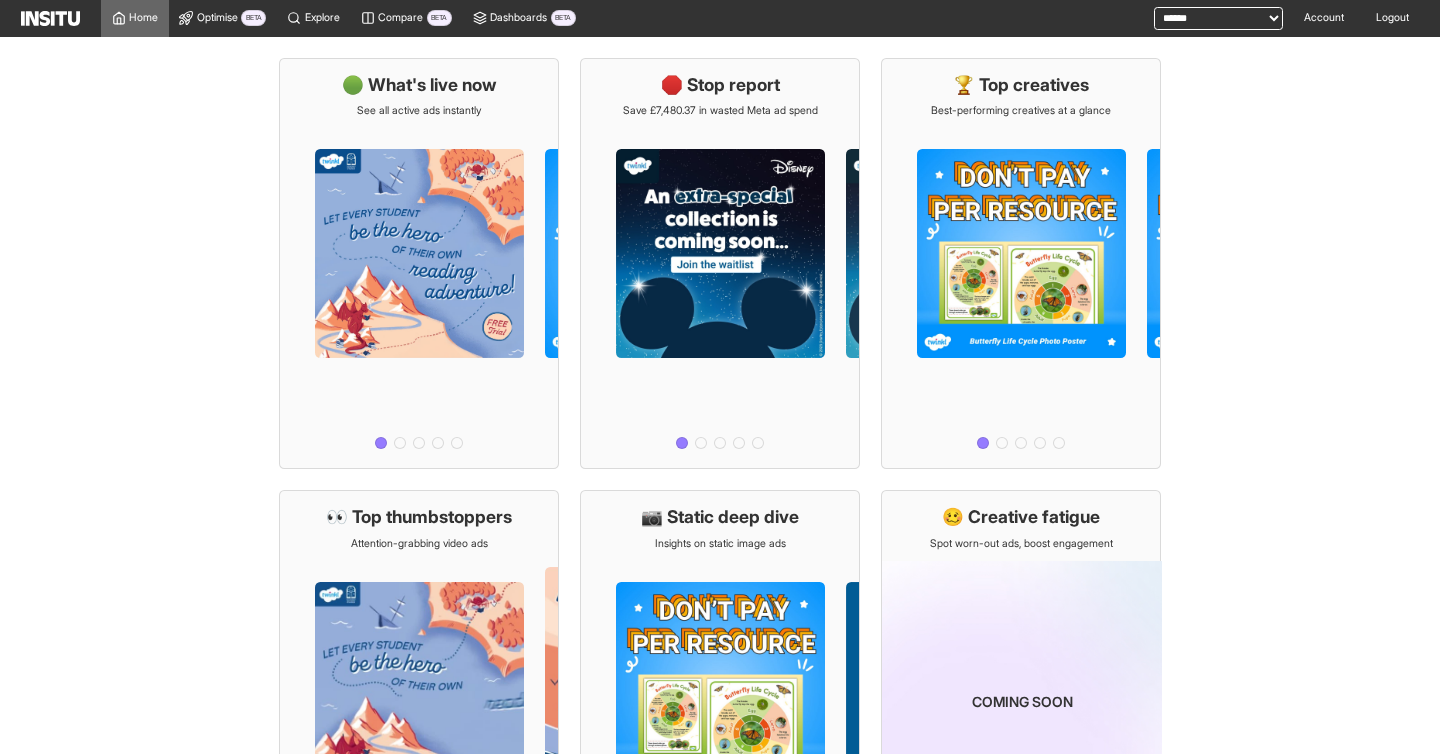 click on "**********" at bounding box center [1218, 18] 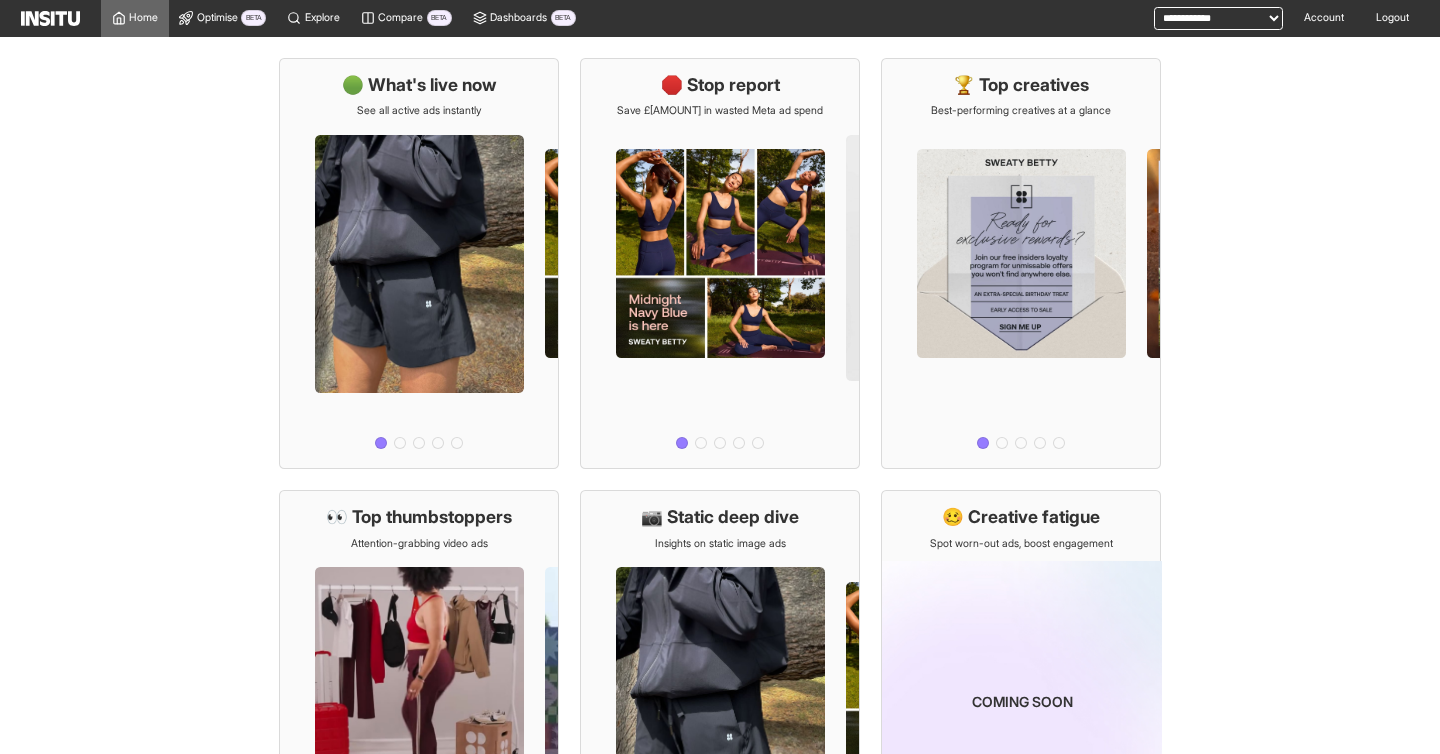 scroll, scrollTop: 0, scrollLeft: 0, axis: both 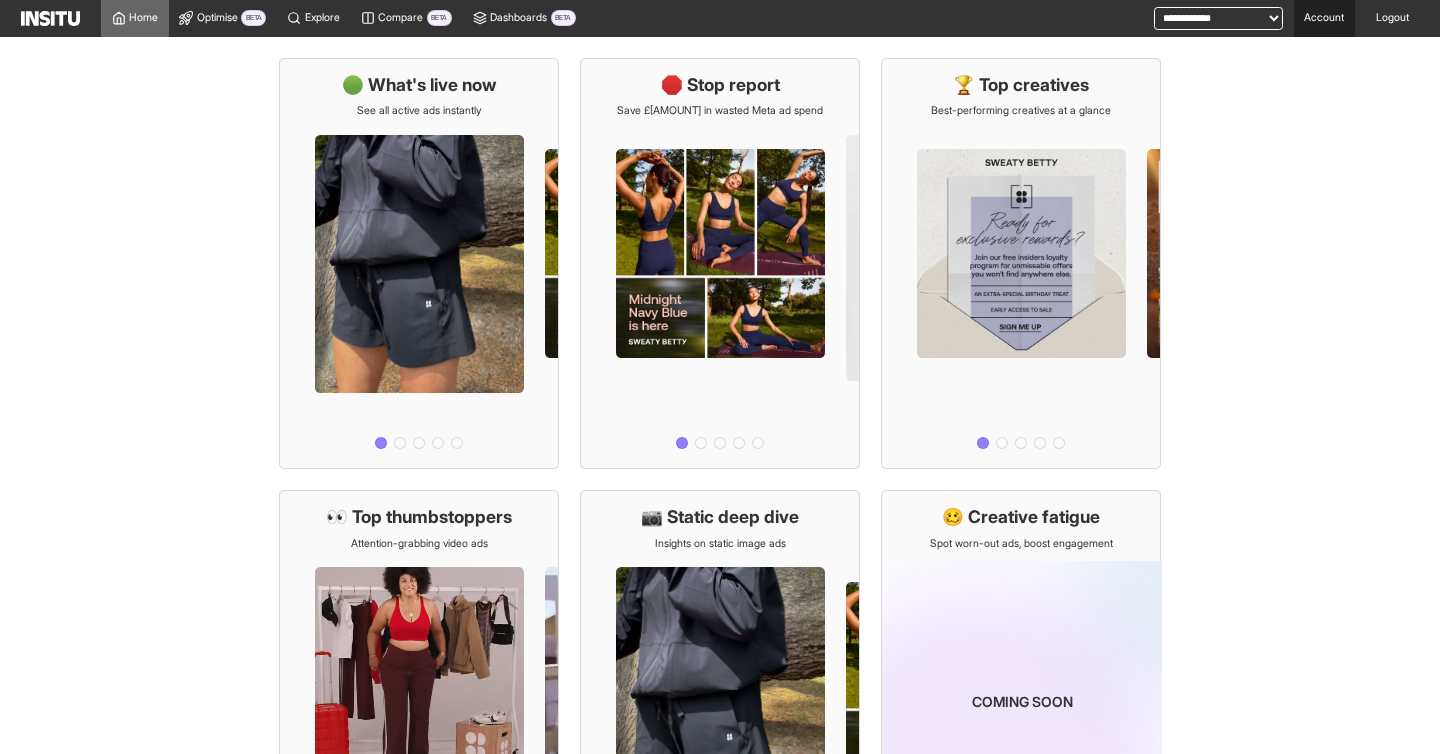 click on "Account" at bounding box center (1324, 18) 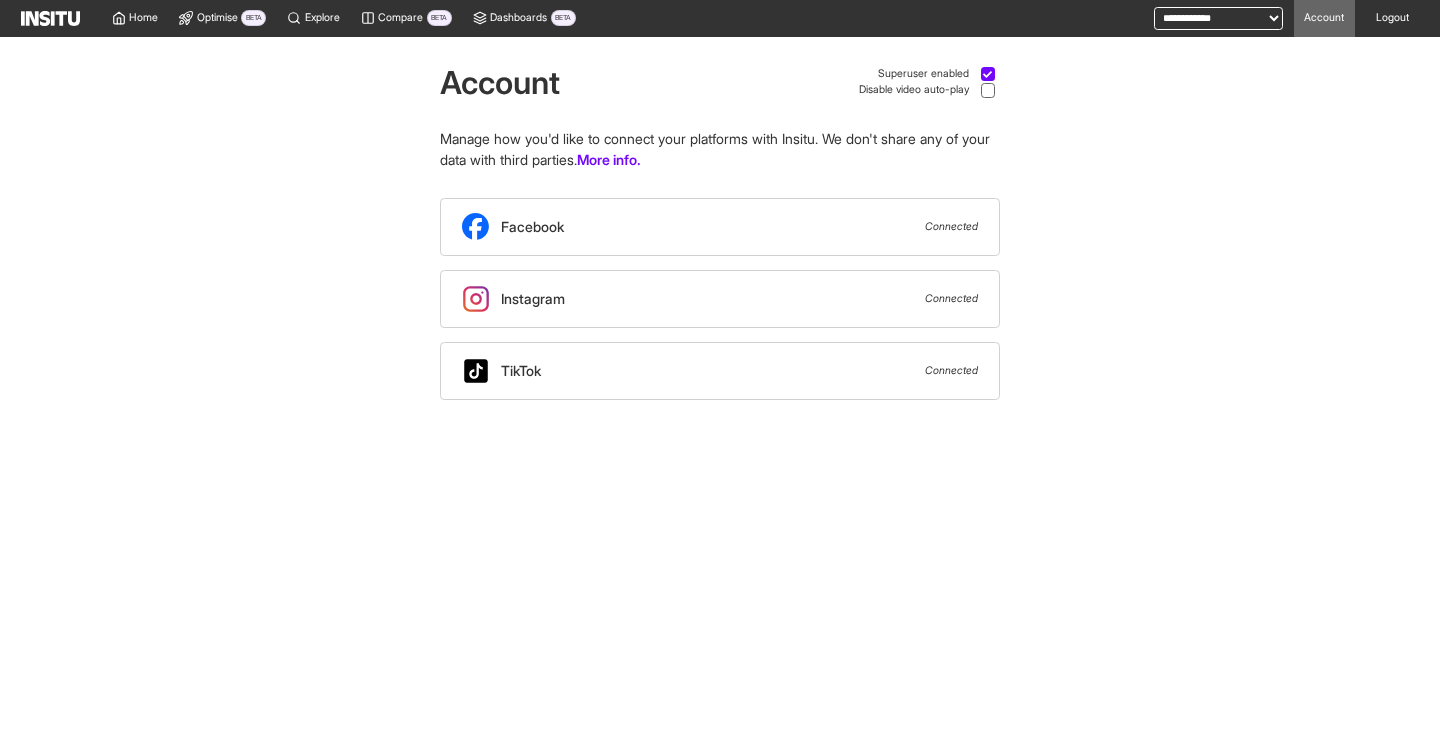 click at bounding box center [50, 19] 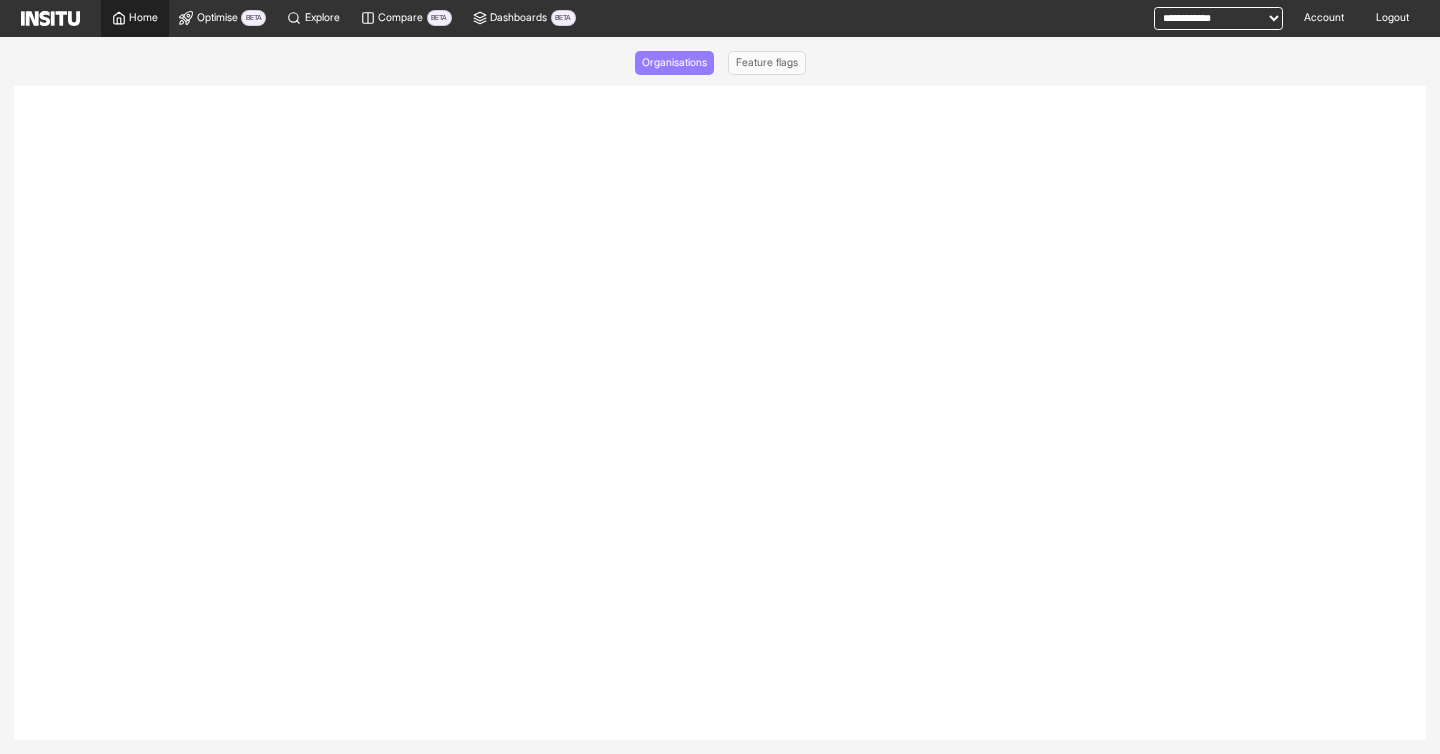 click on "Home" at bounding box center (143, 18) 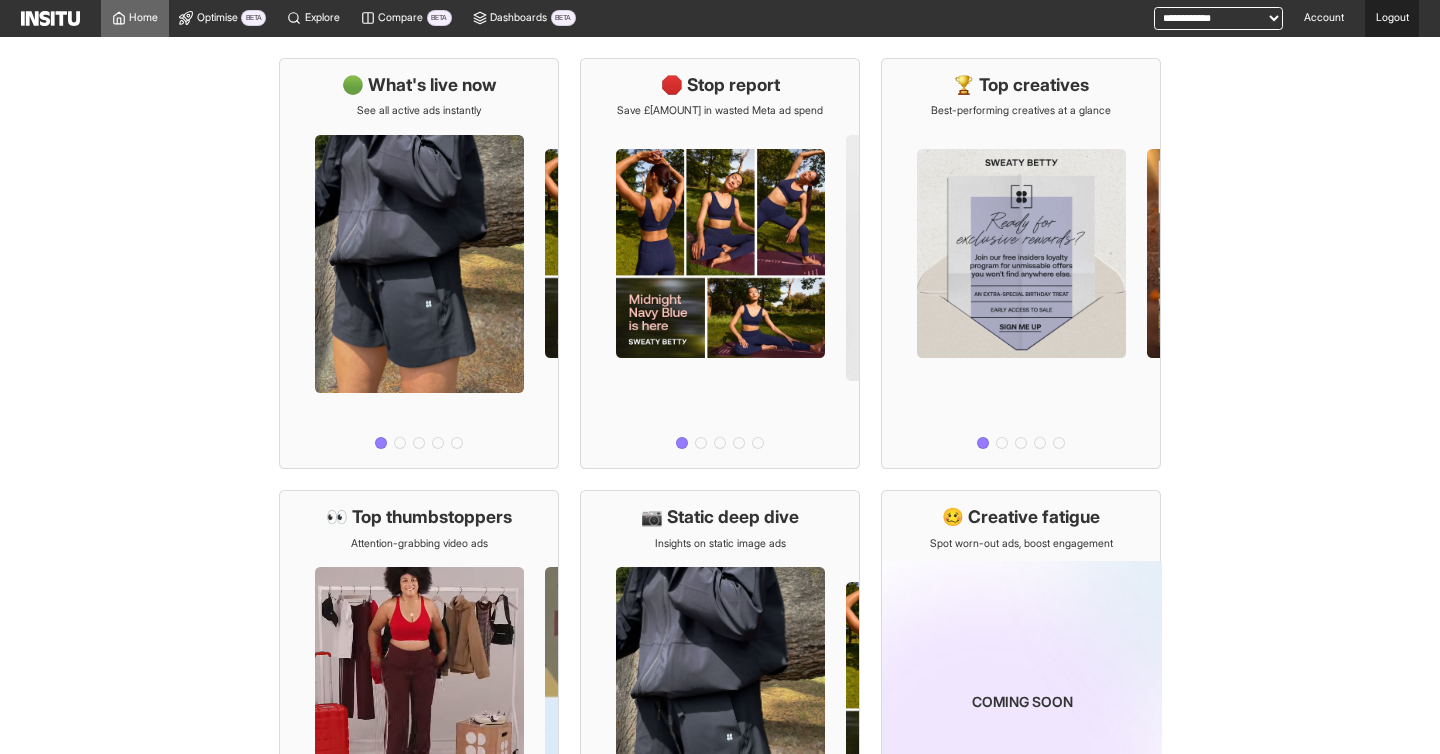 click on "Logout" at bounding box center (1392, 18) 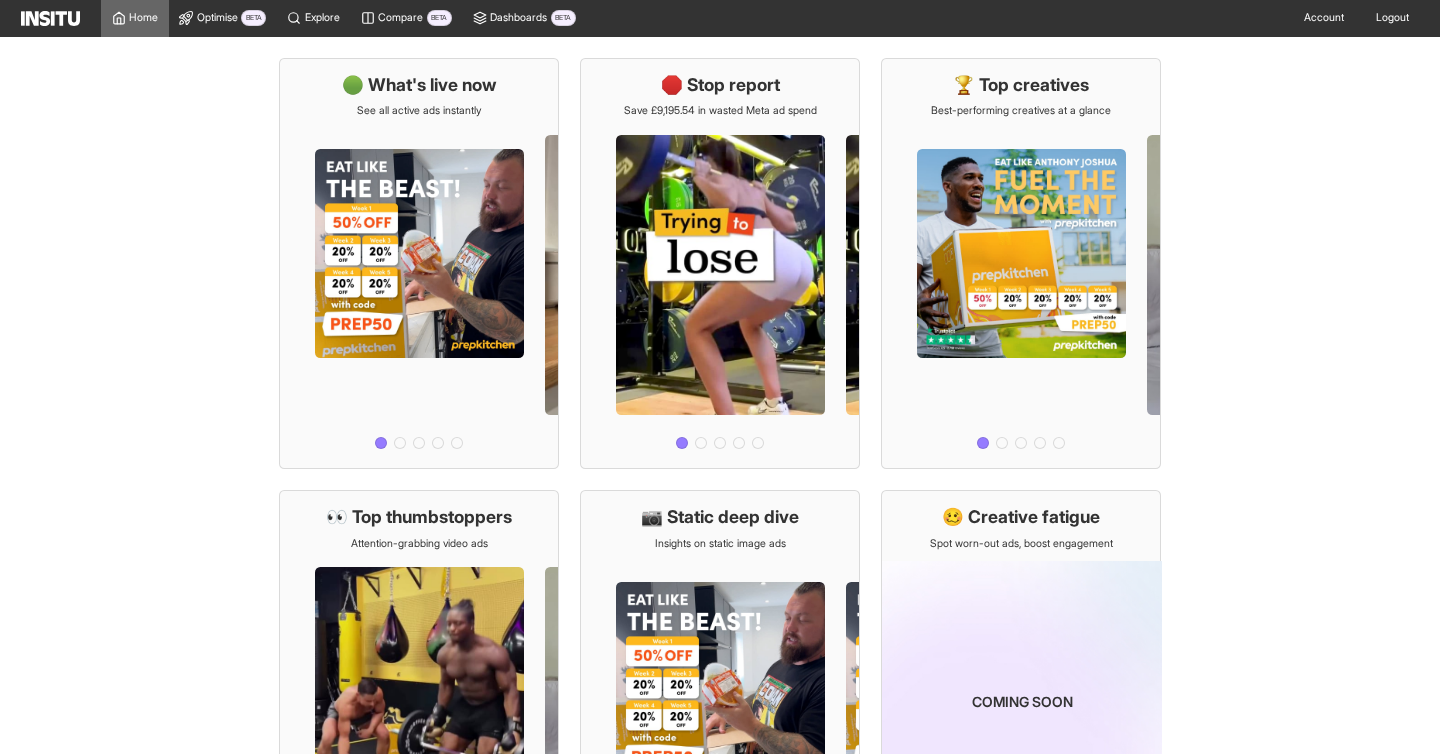 scroll, scrollTop: 0, scrollLeft: 0, axis: both 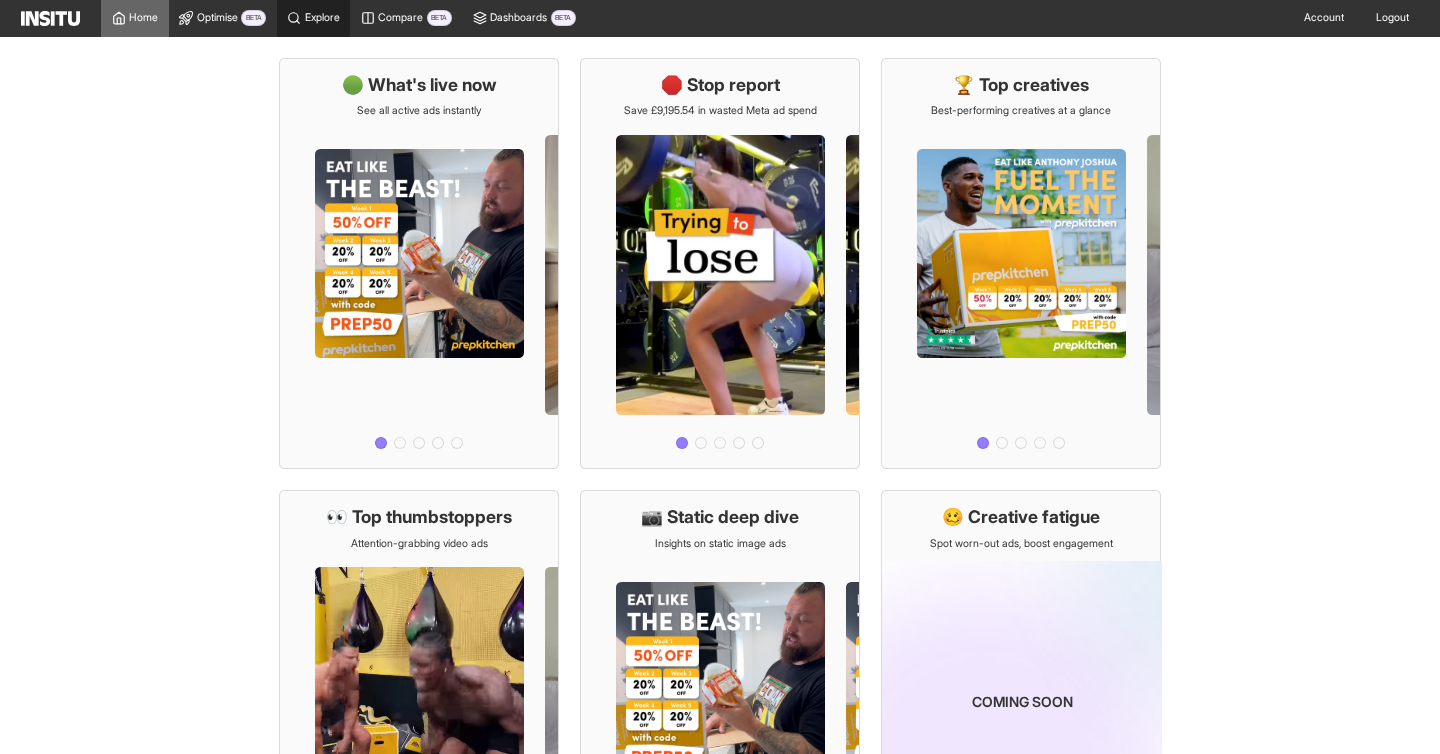 click 